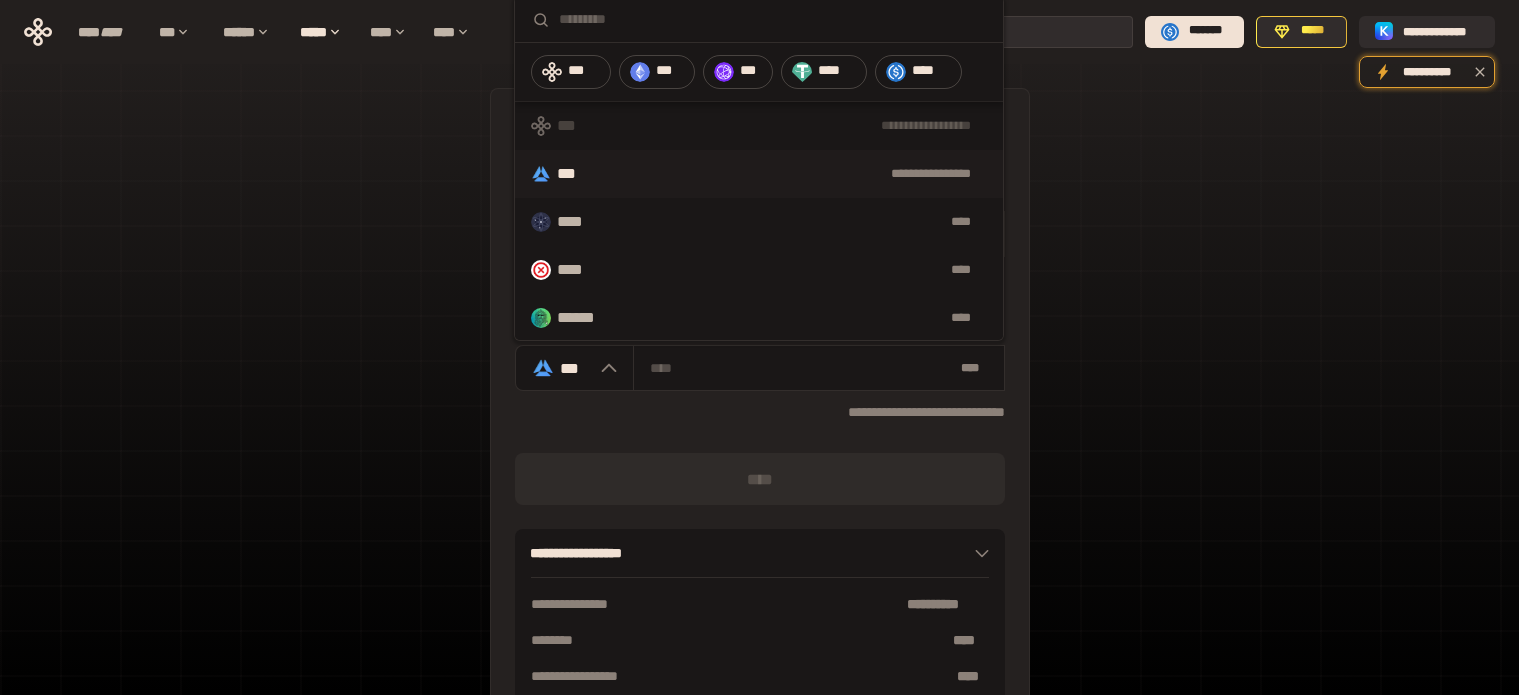 scroll, scrollTop: 0, scrollLeft: 0, axis: both 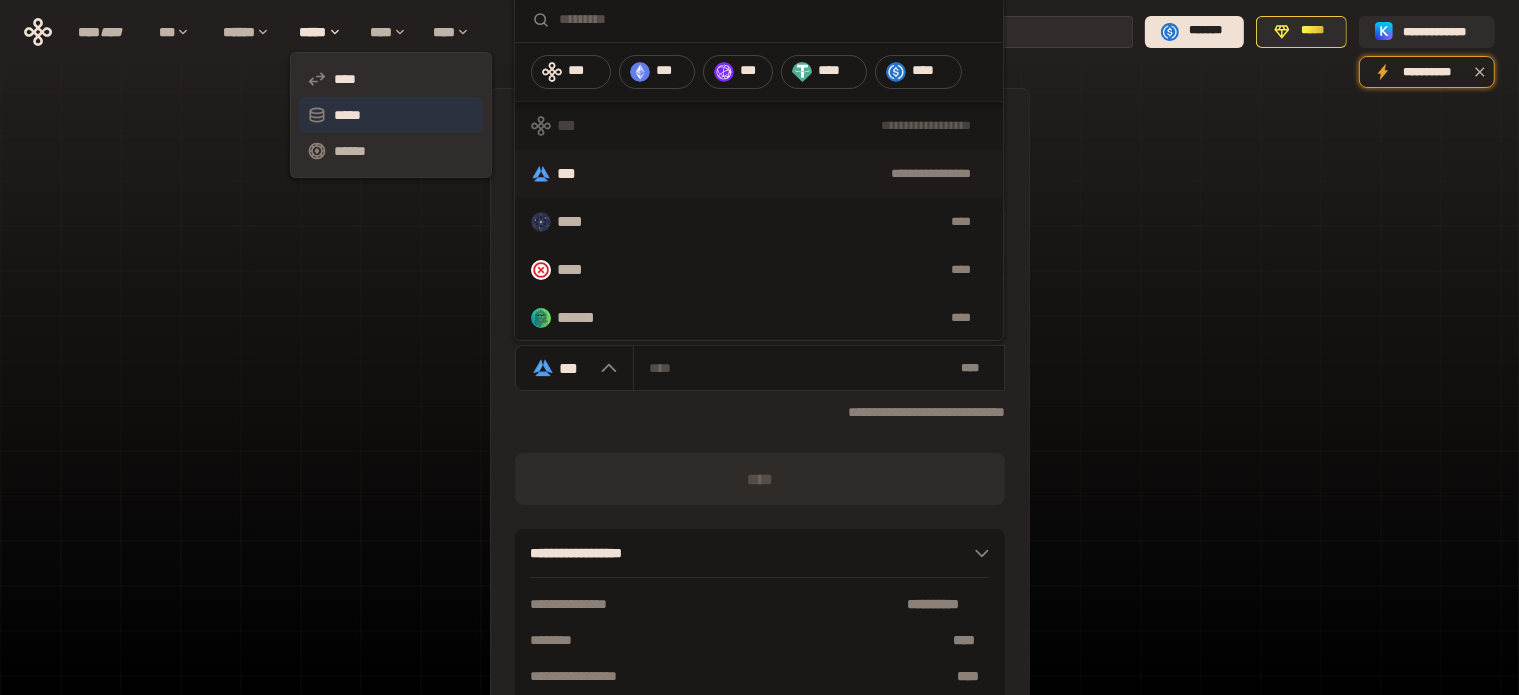 click on "*****" at bounding box center (391, 115) 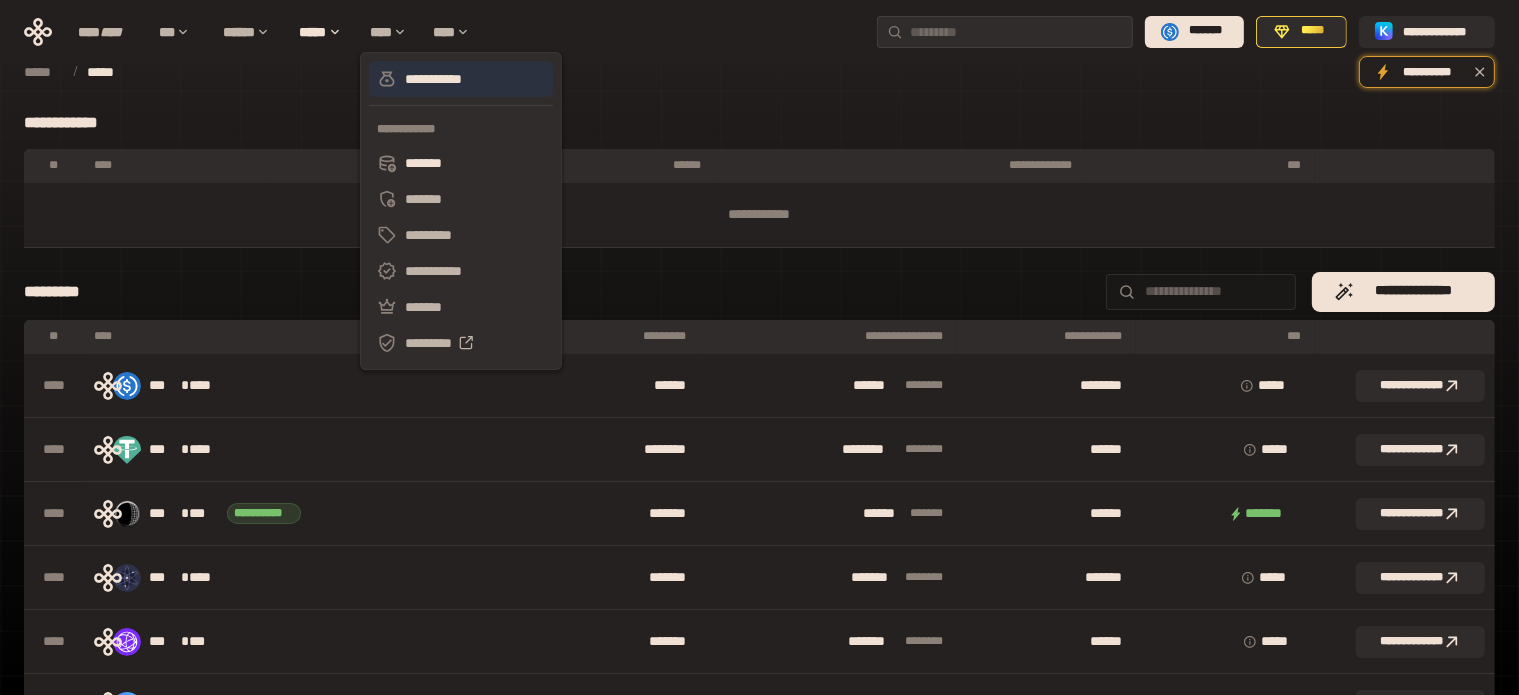 click on "**********" at bounding box center [461, 79] 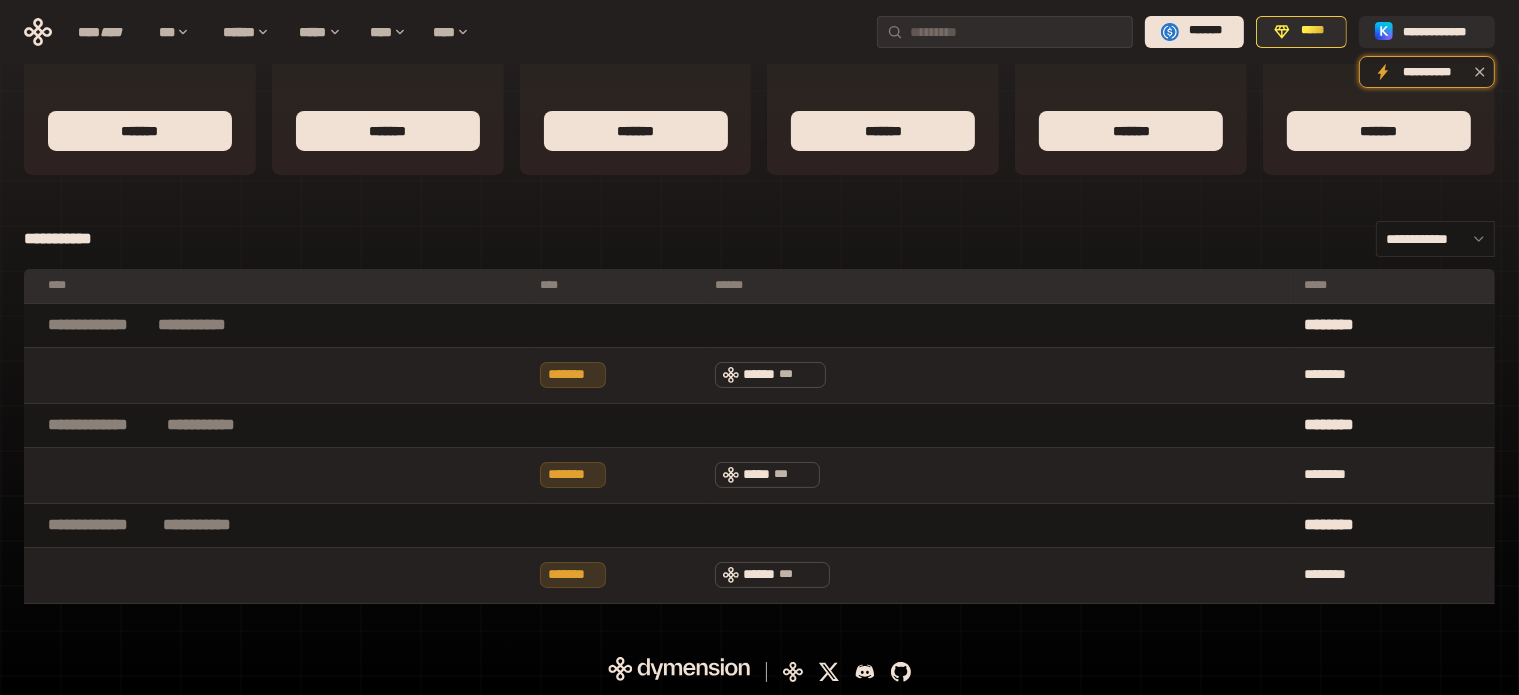scroll, scrollTop: 0, scrollLeft: 0, axis: both 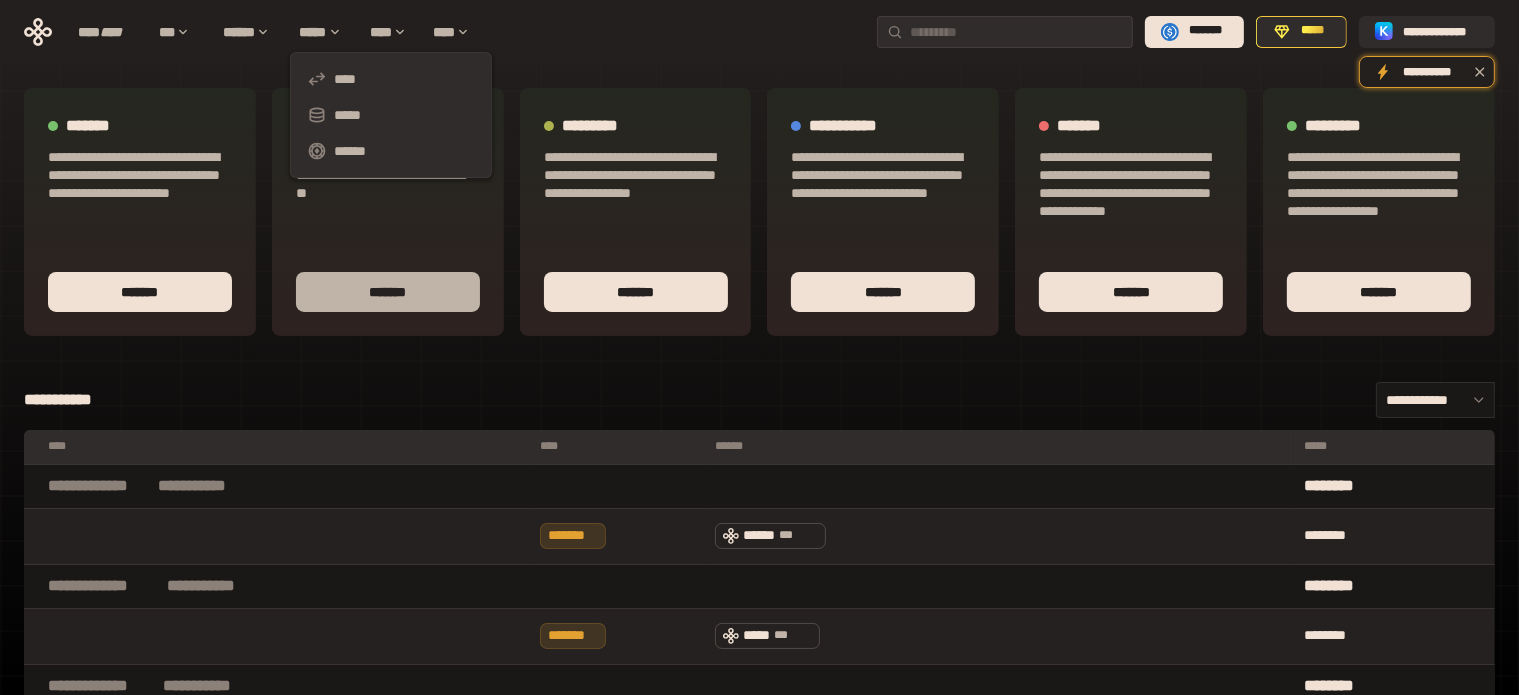 click on "*******" at bounding box center (388, 292) 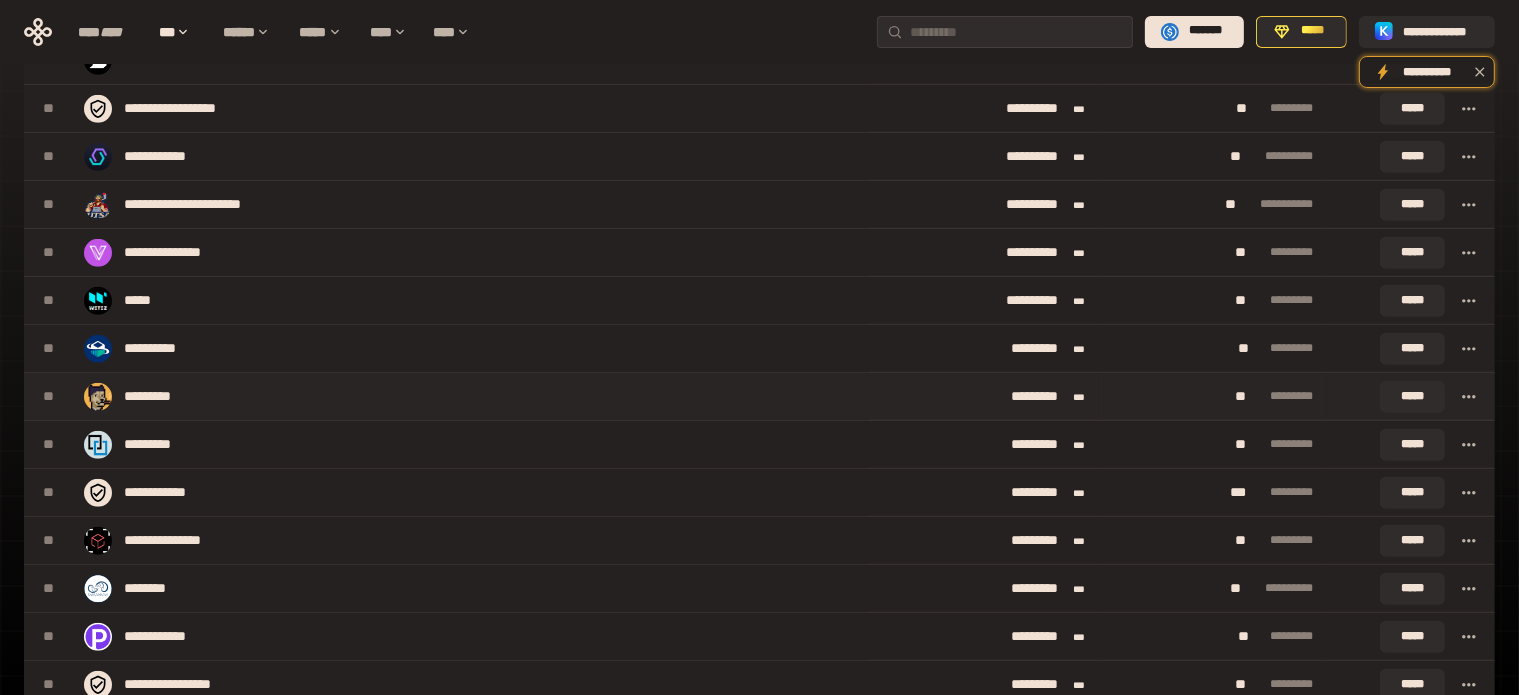 scroll, scrollTop: 700, scrollLeft: 0, axis: vertical 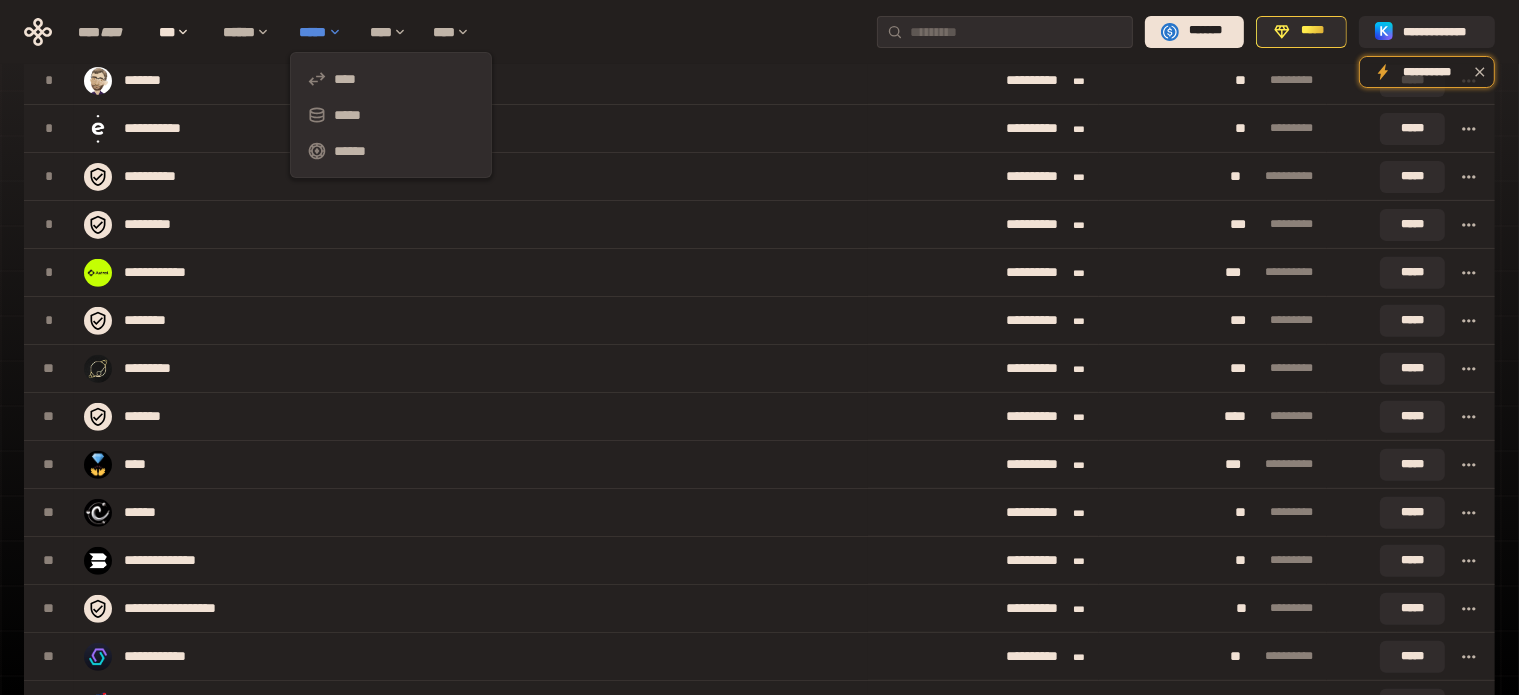 click on "*****" at bounding box center [325, 32] 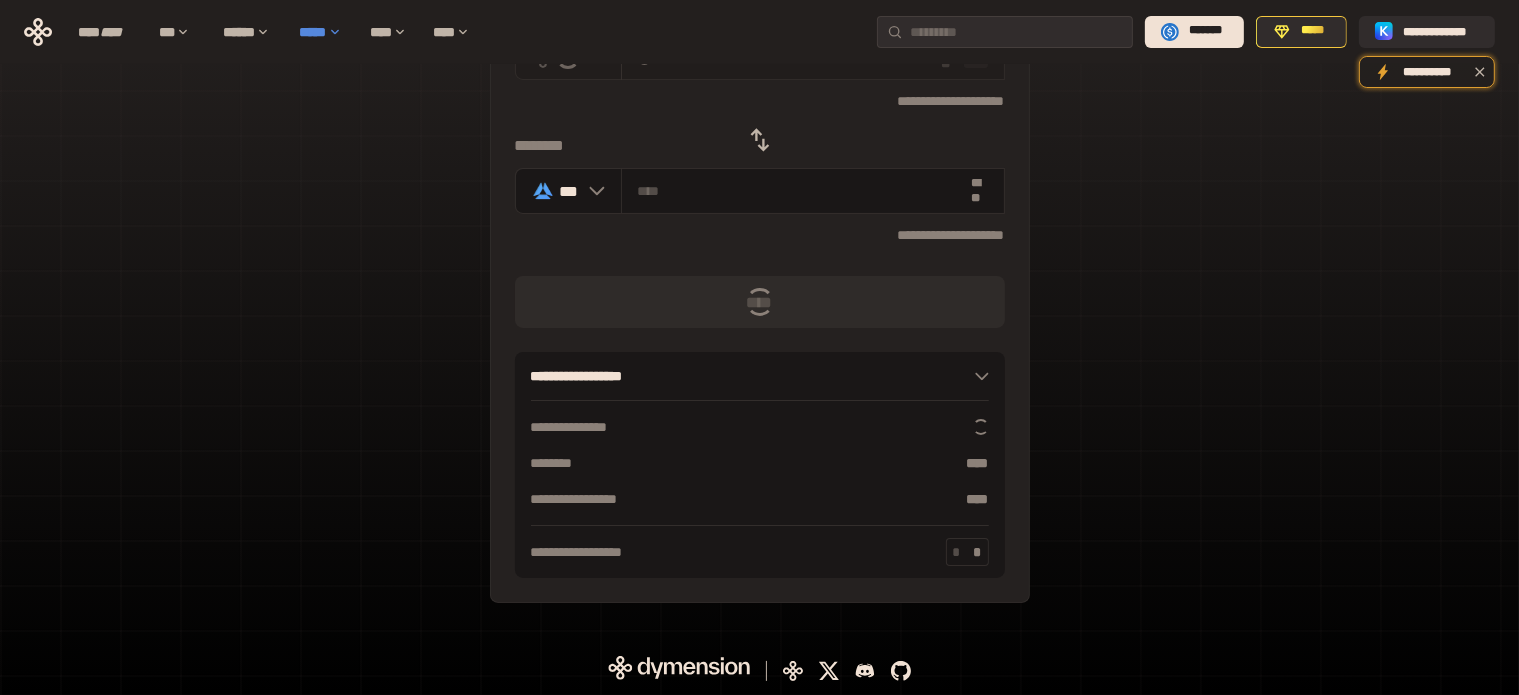 scroll, scrollTop: 0, scrollLeft: 0, axis: both 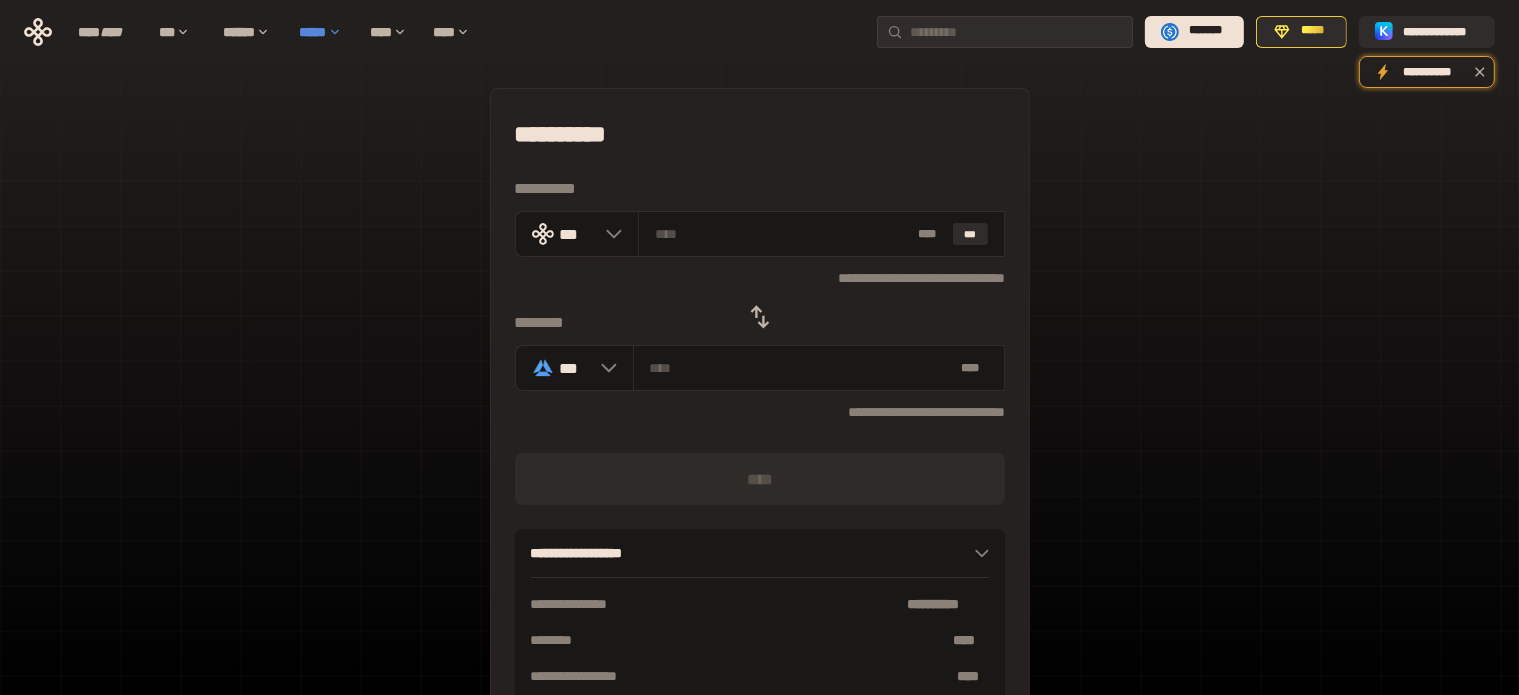 click on "*****" at bounding box center [325, 32] 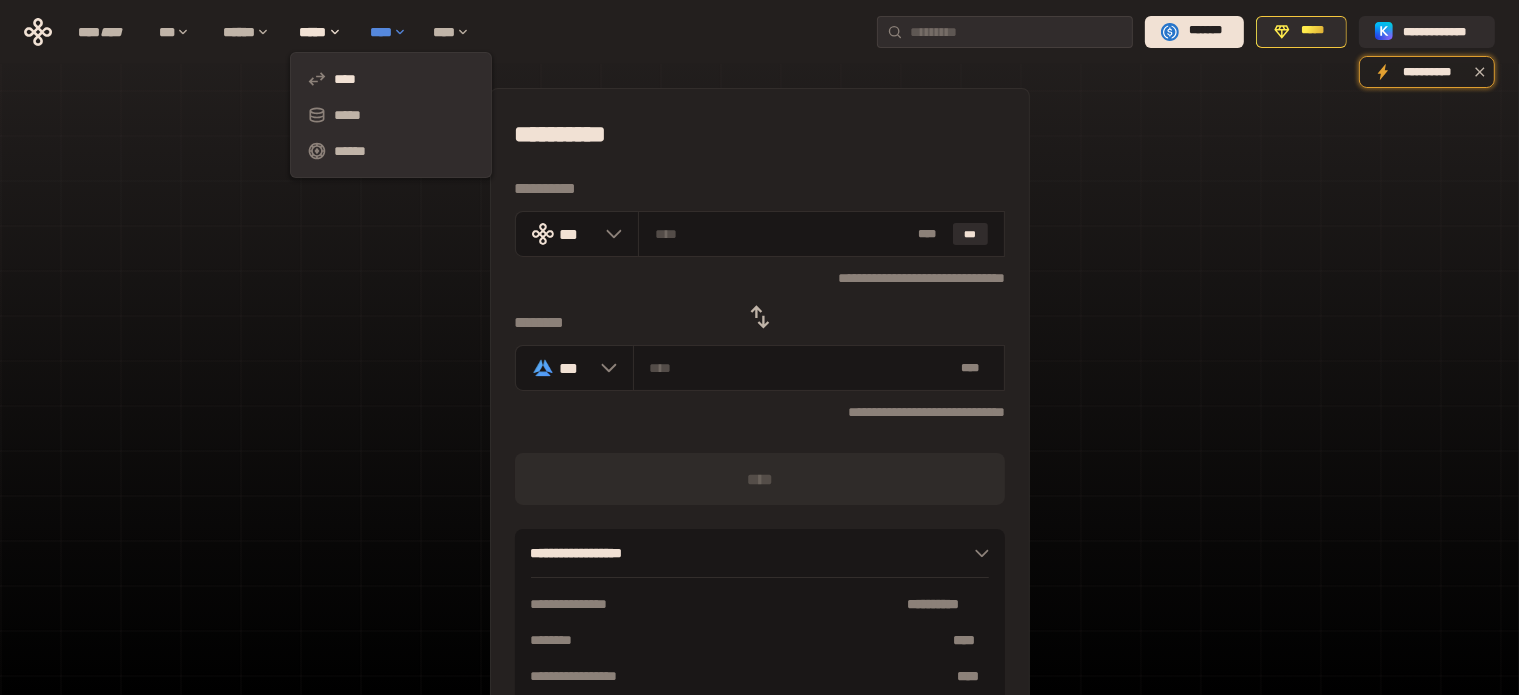 click on "****" at bounding box center (391, 32) 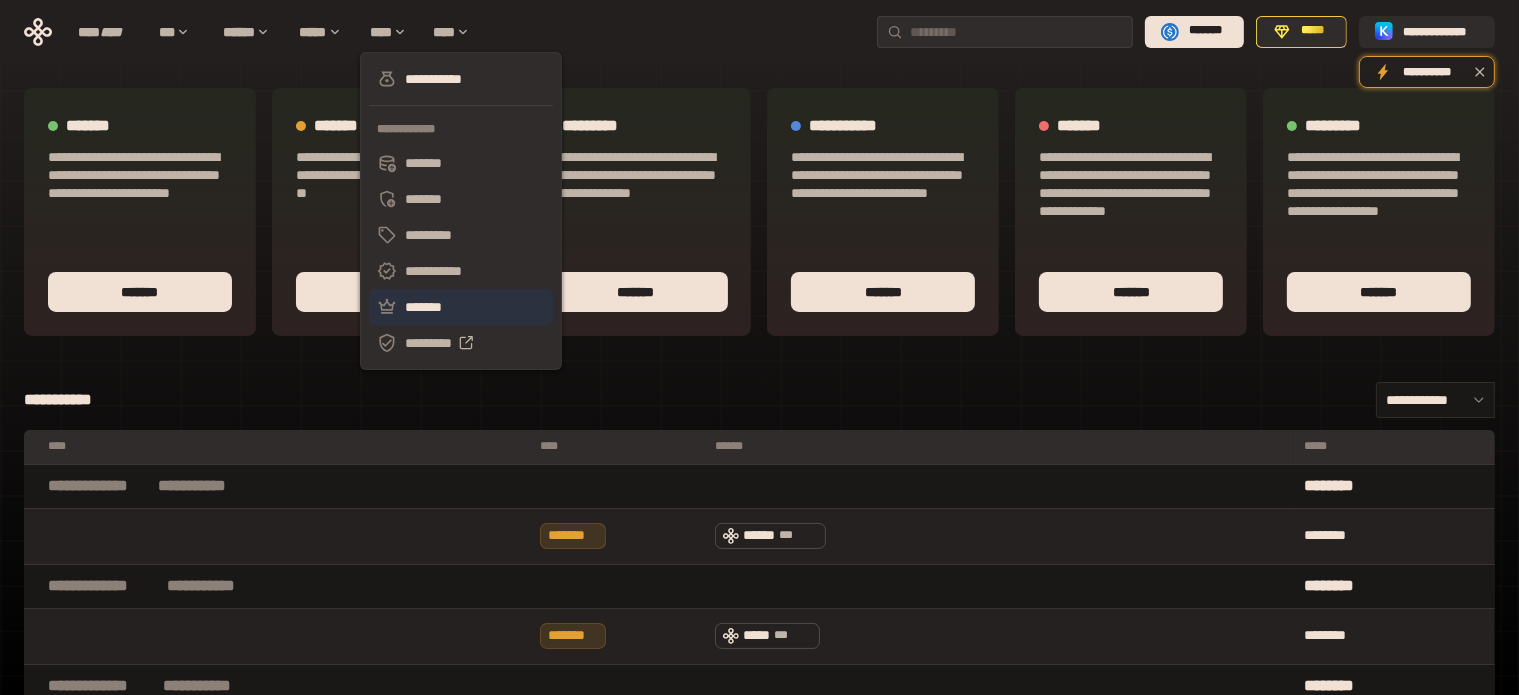 click on "*******" at bounding box center (461, 307) 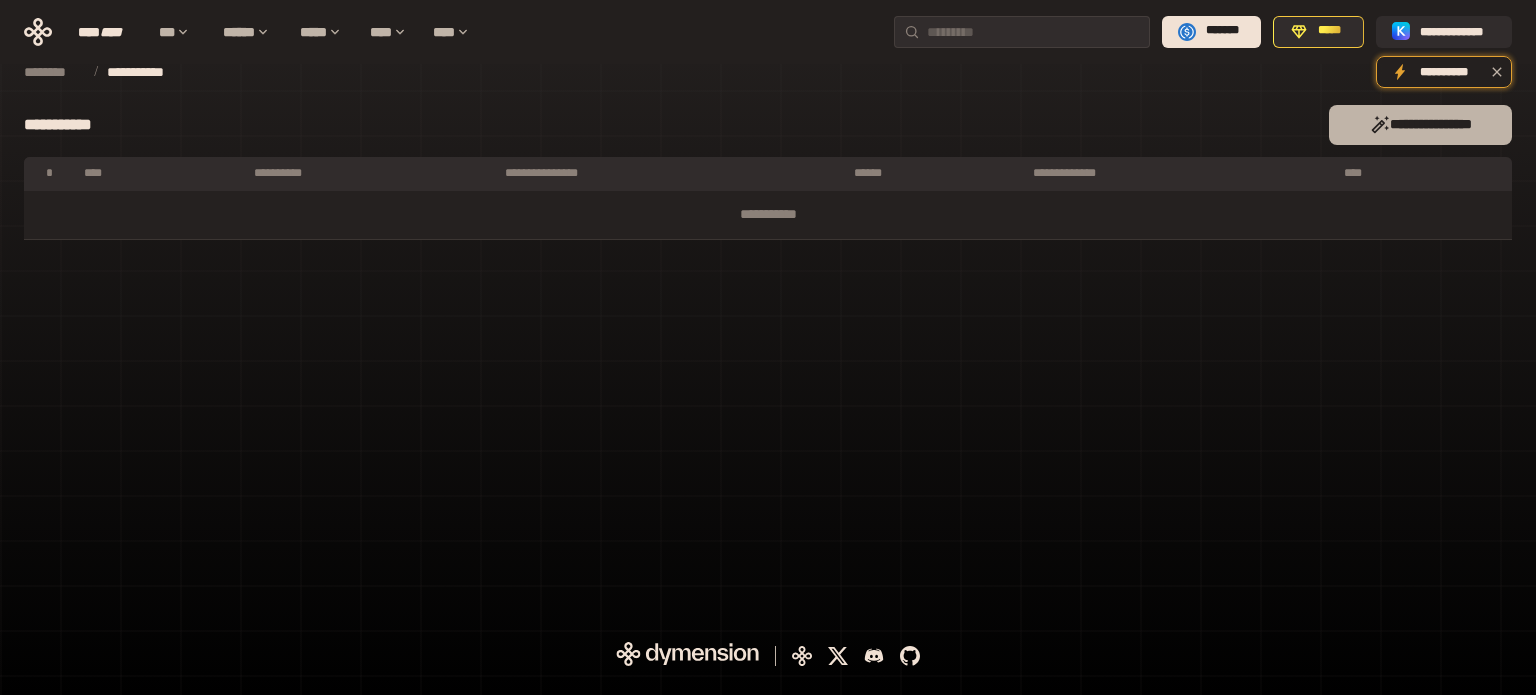 click on "**********" at bounding box center (1420, 125) 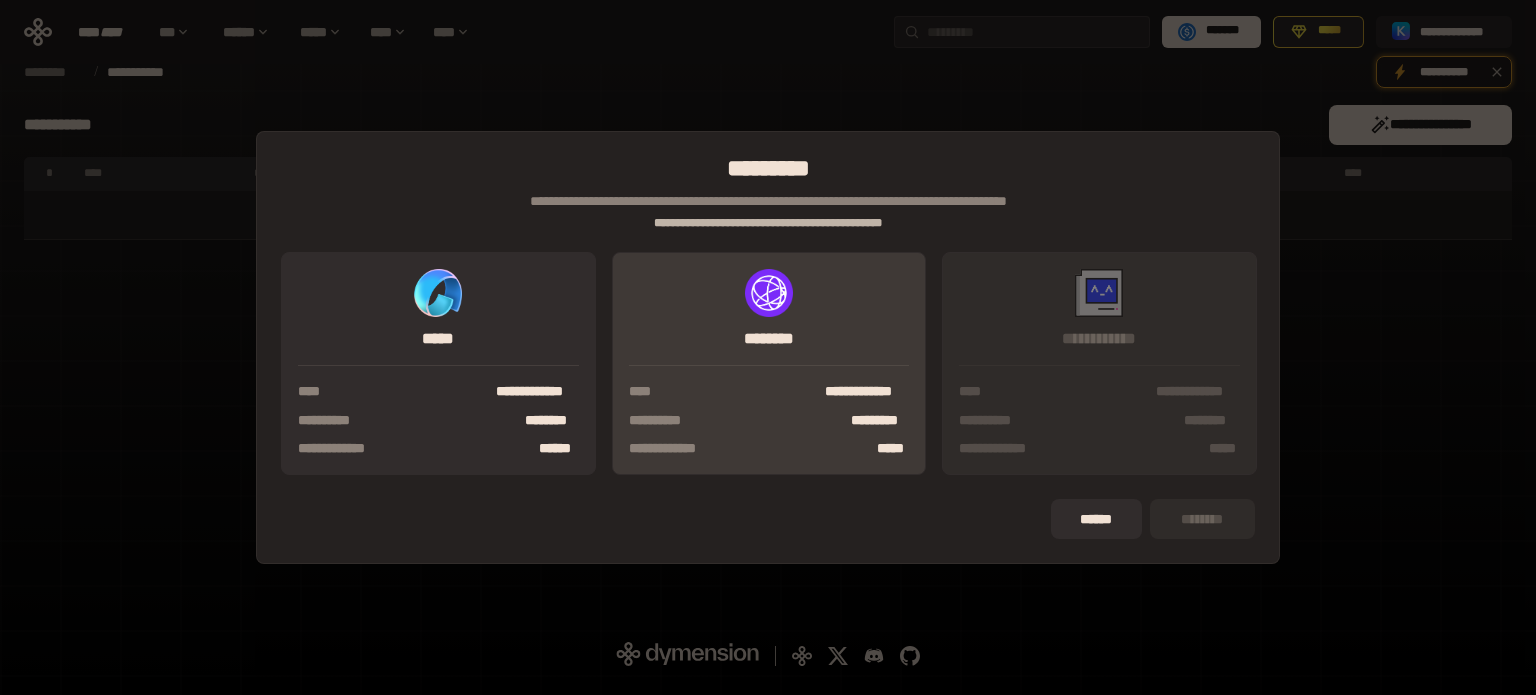 click on "**********" at bounding box center (858, 392) 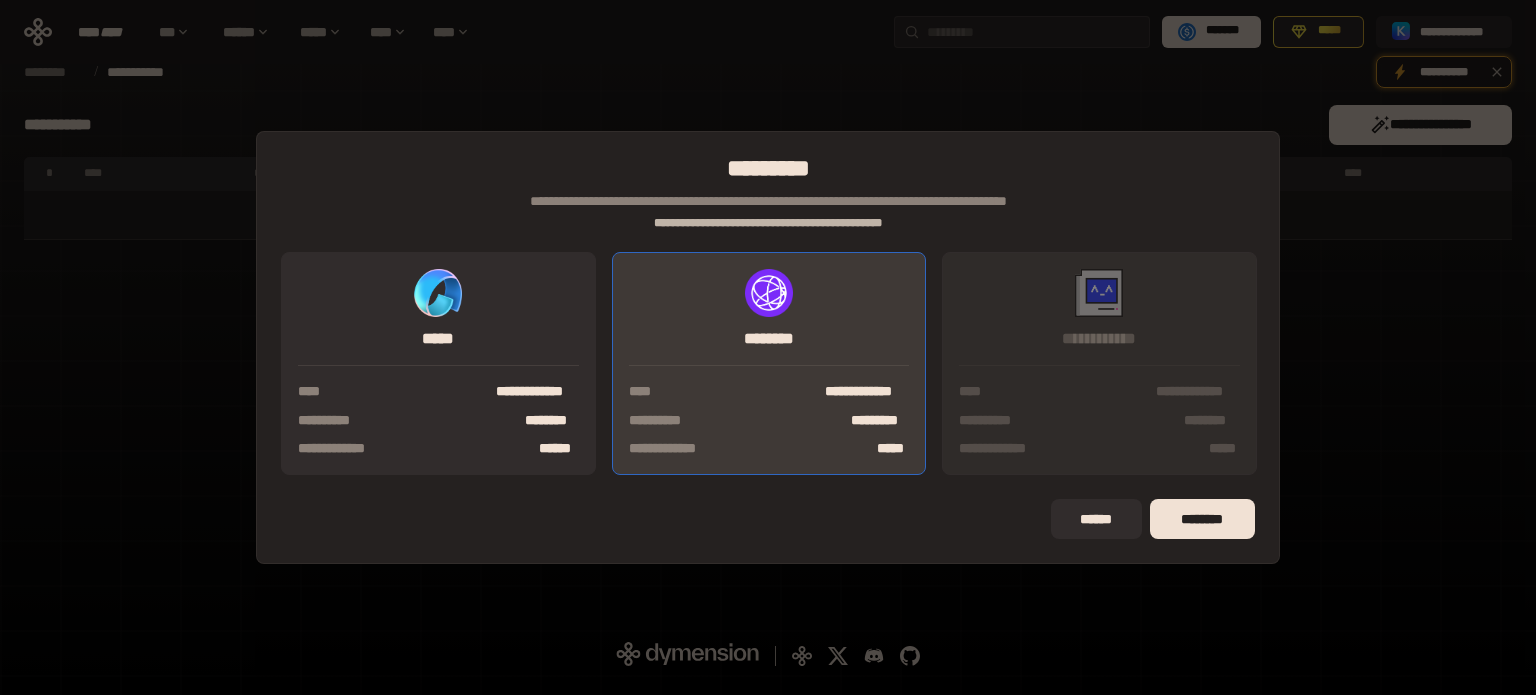 click on "**********" at bounding box center (769, 363) 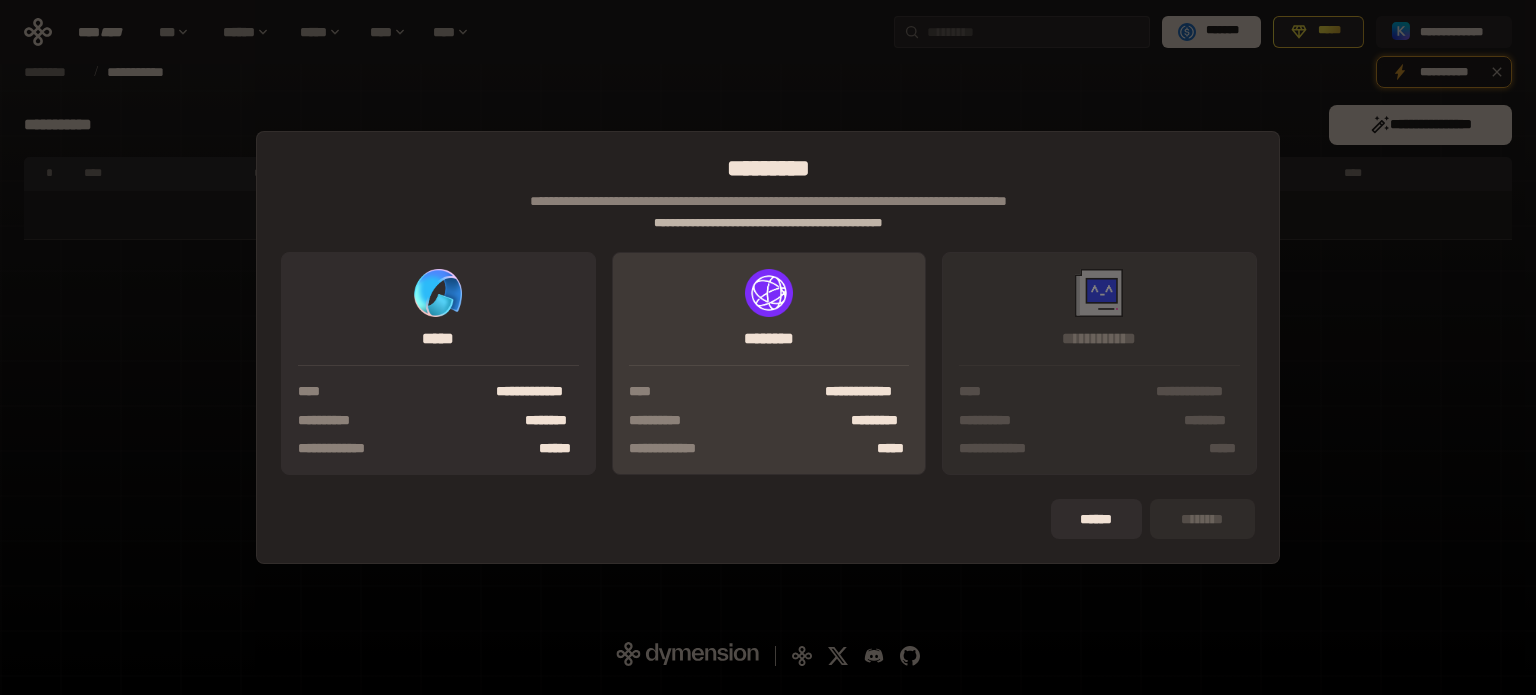 click on "**********" at bounding box center (769, 363) 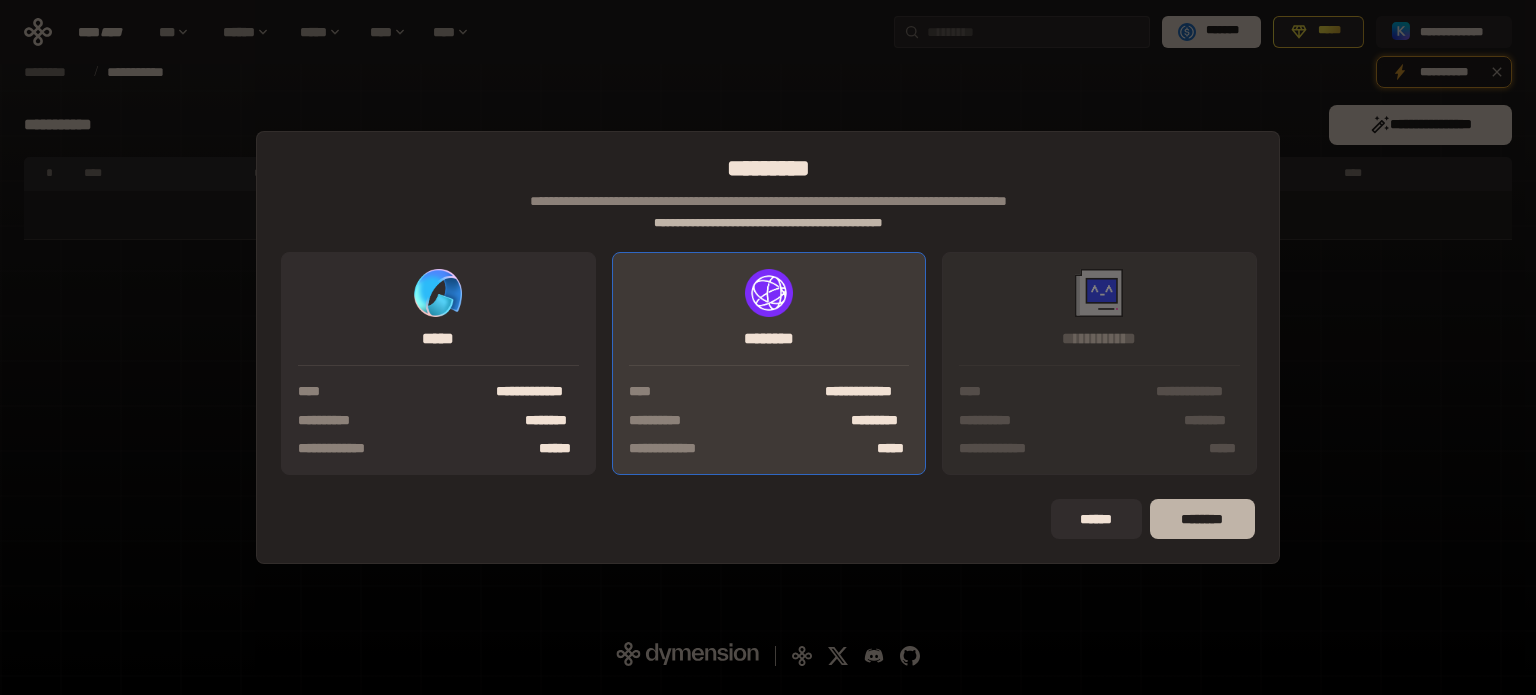 click on "********" at bounding box center [1202, 519] 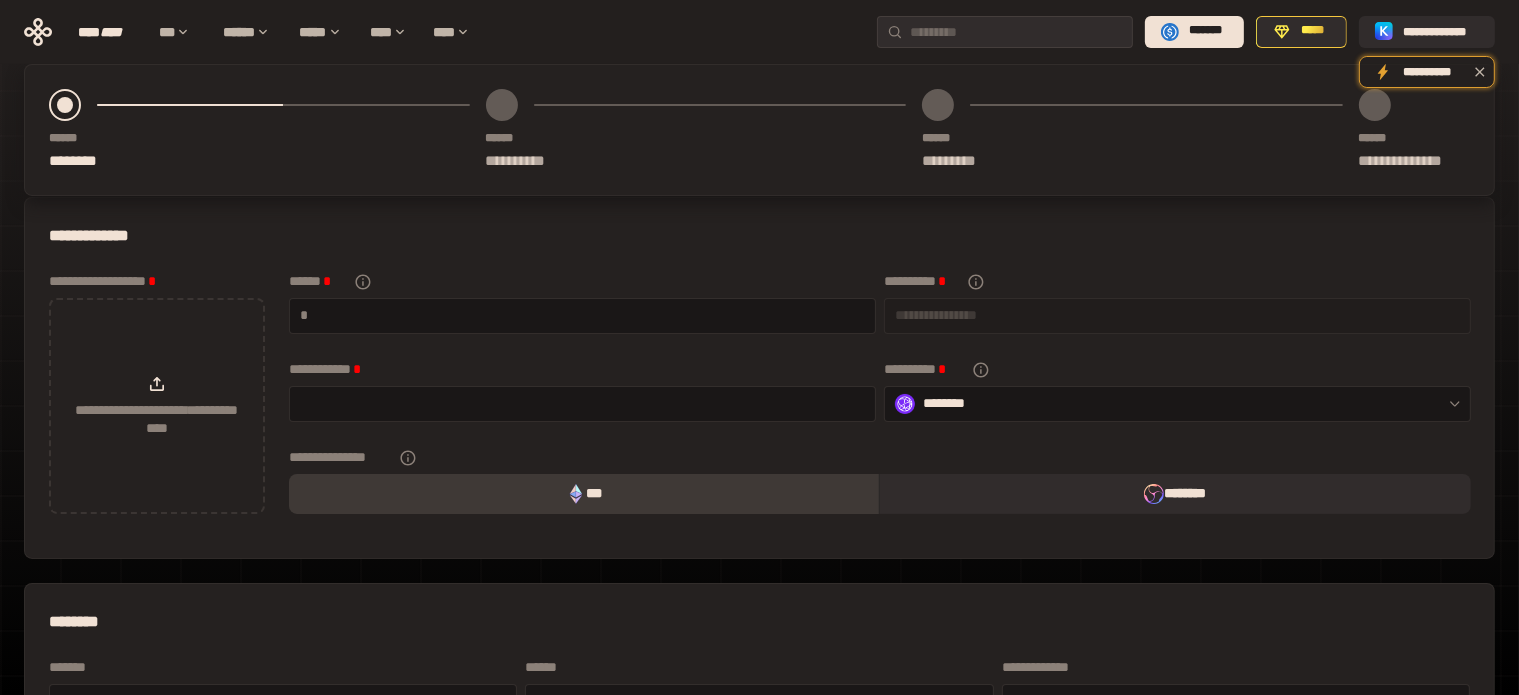 scroll, scrollTop: 0, scrollLeft: 0, axis: both 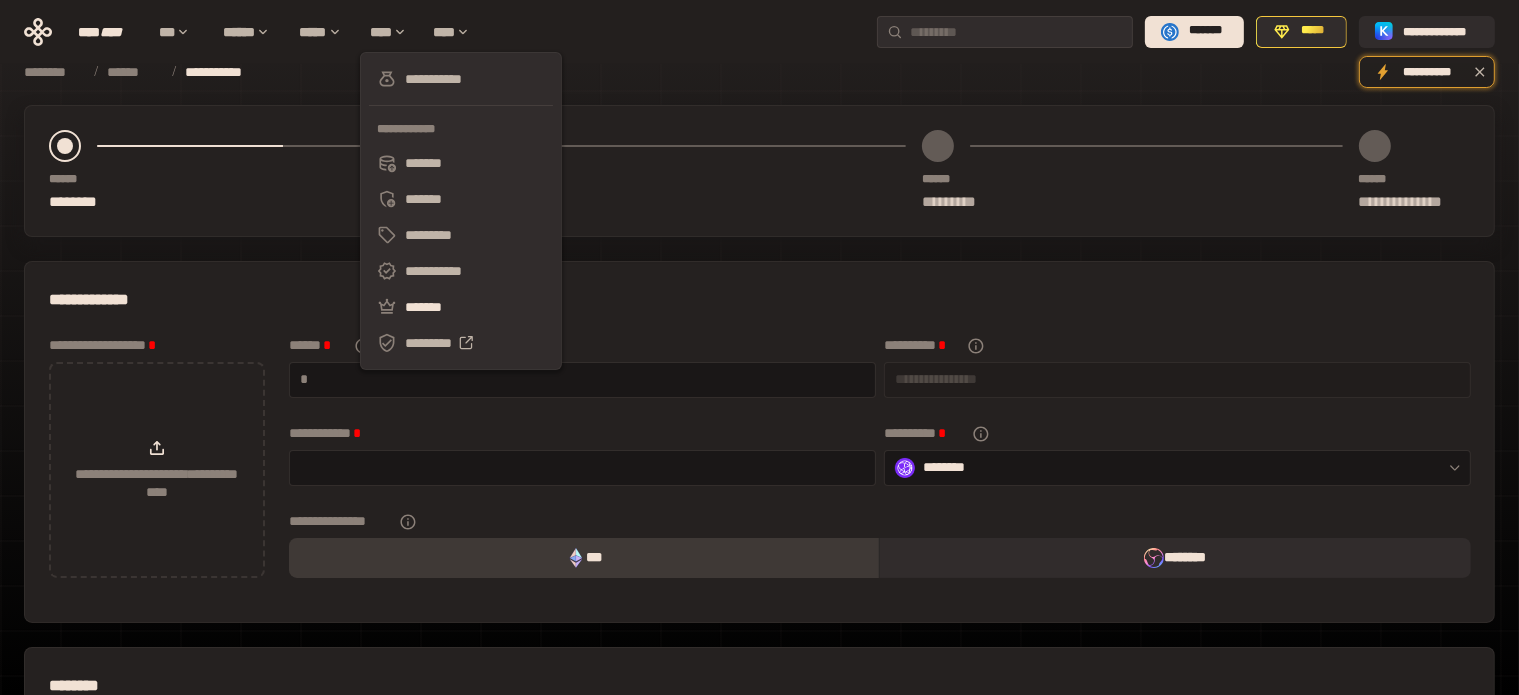 click on "**********" at bounding box center (759, 442) 